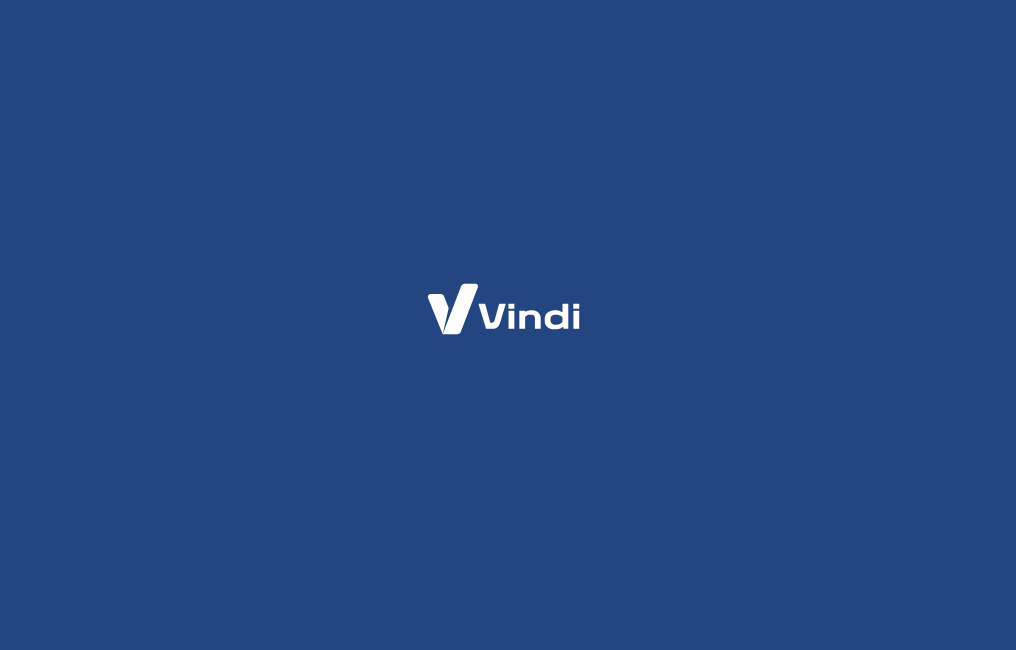 scroll, scrollTop: 0, scrollLeft: 0, axis: both 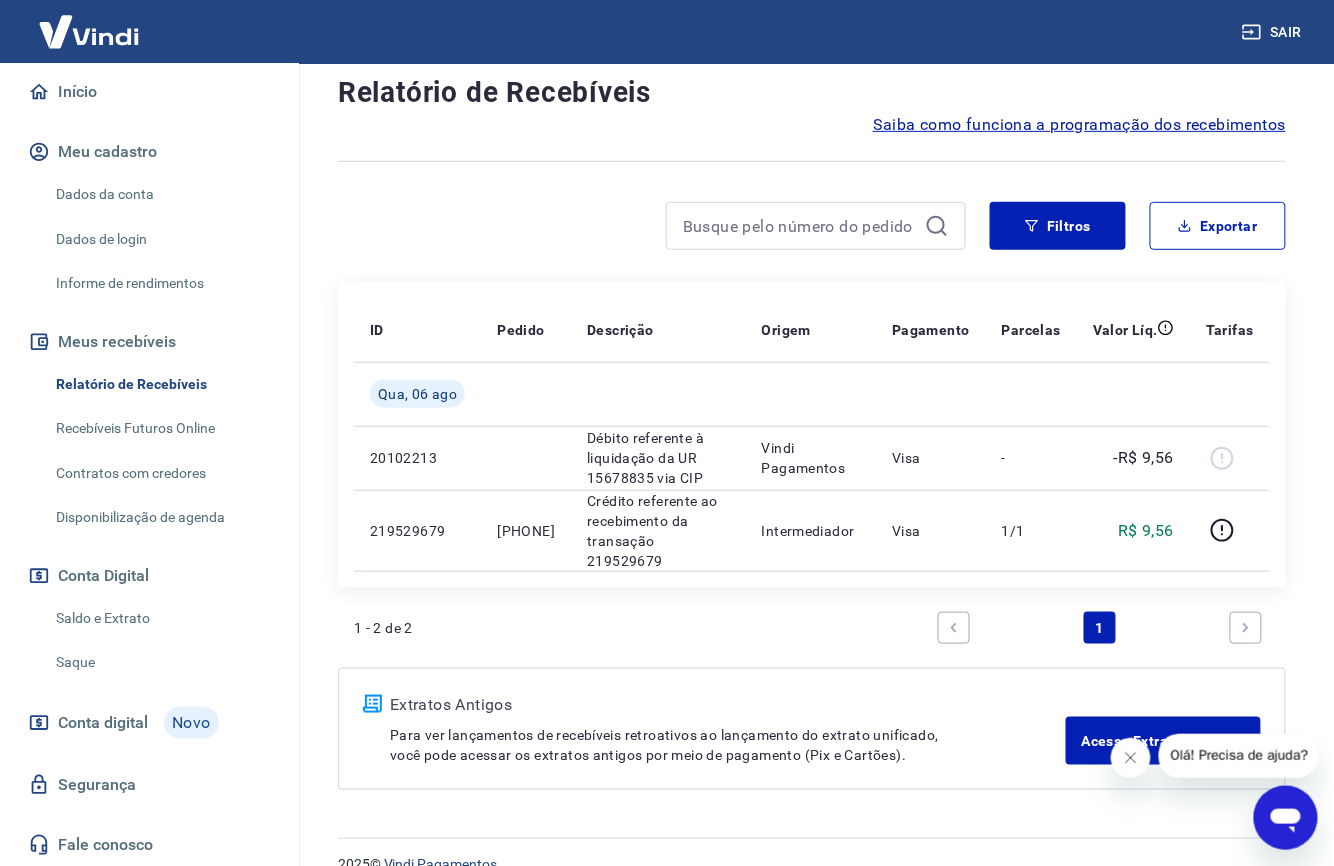 click at bounding box center [652, 226] 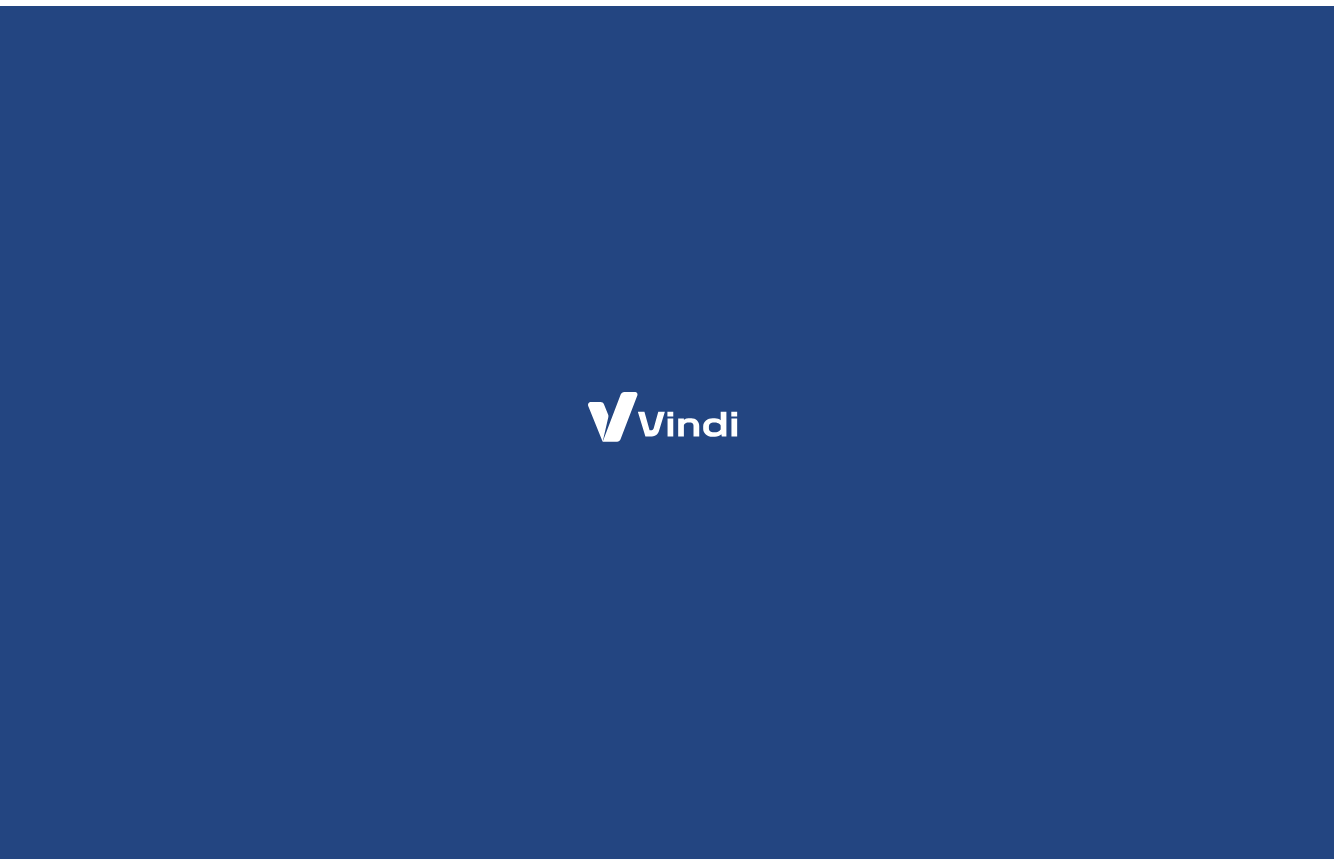 scroll, scrollTop: 0, scrollLeft: 0, axis: both 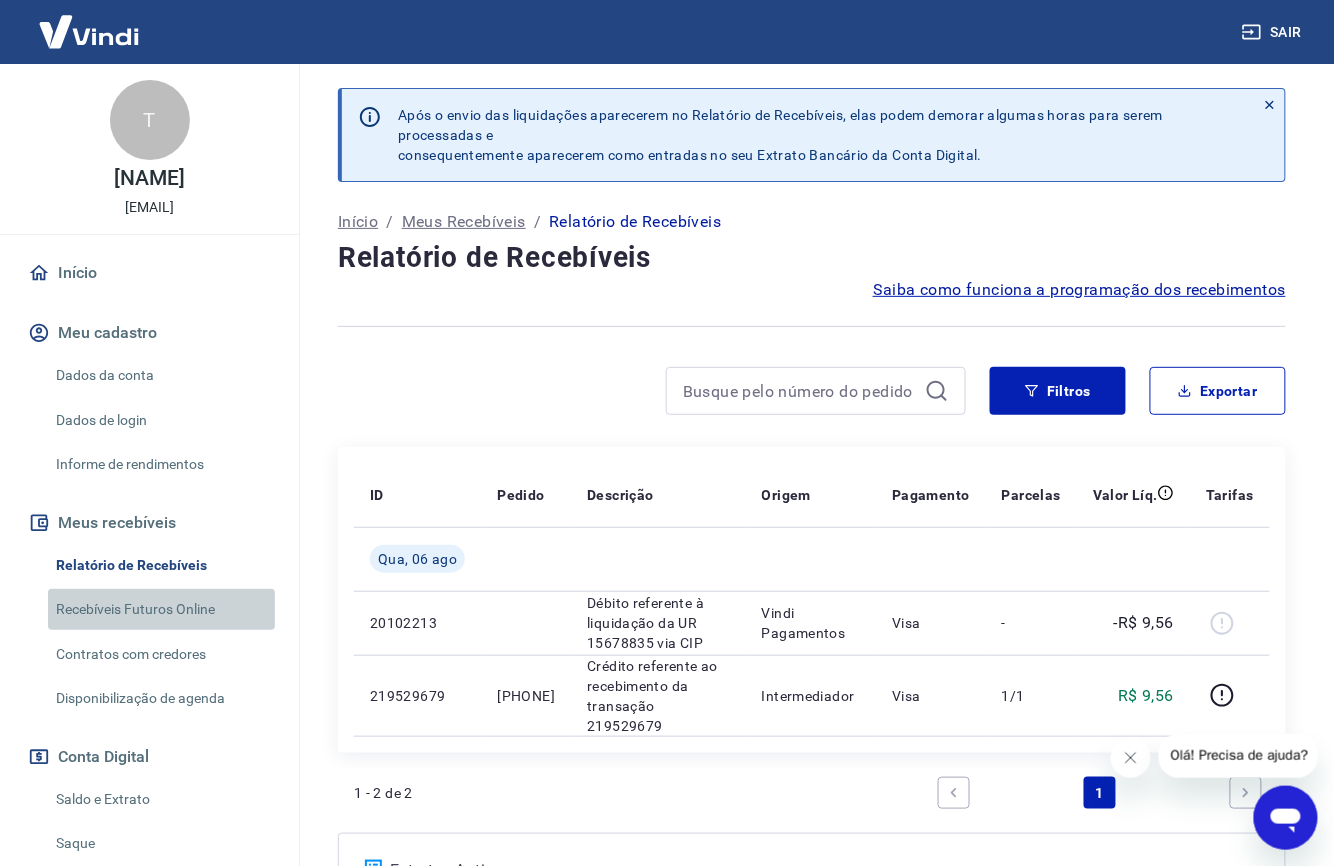click on "Recebíveis Futuros Online" at bounding box center (161, 609) 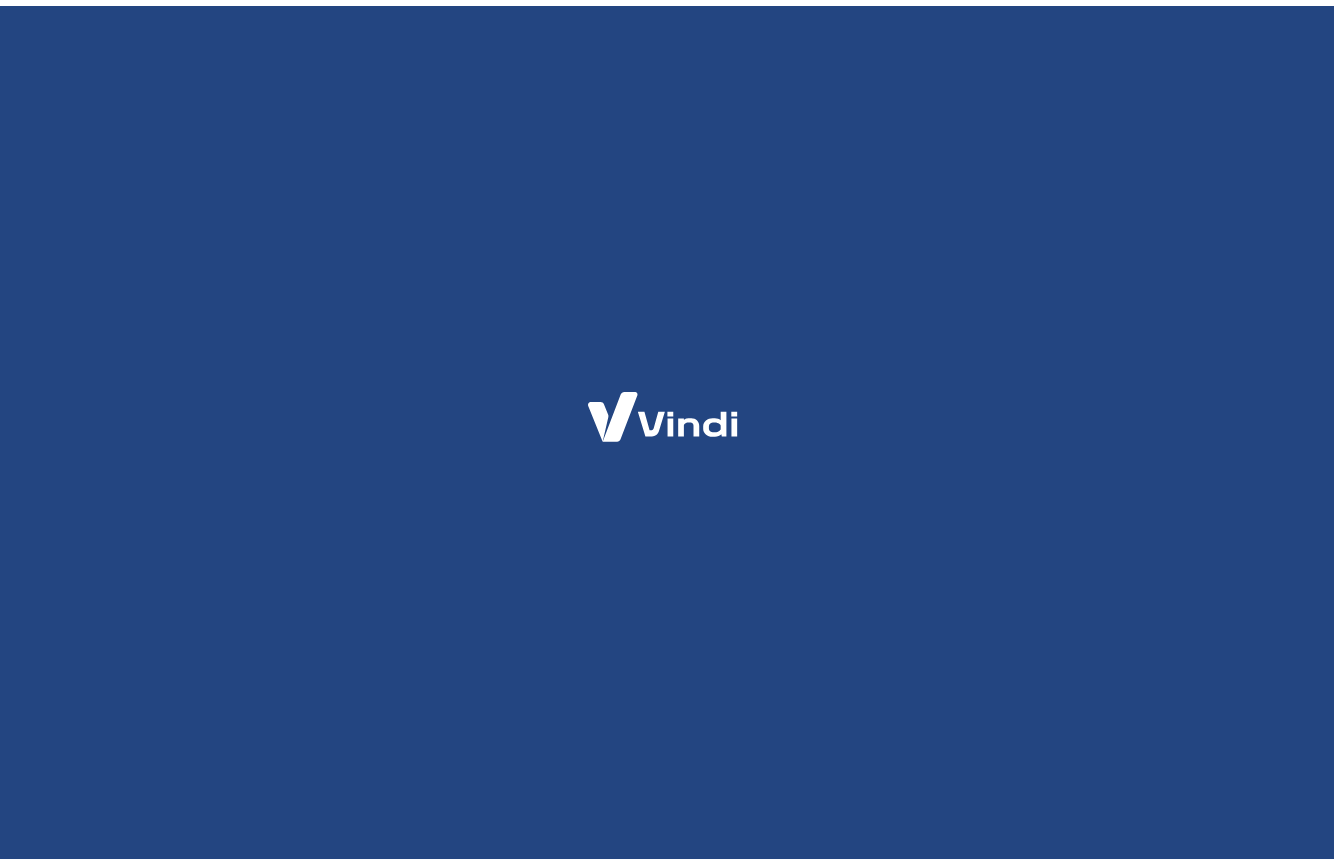 scroll, scrollTop: 0, scrollLeft: 0, axis: both 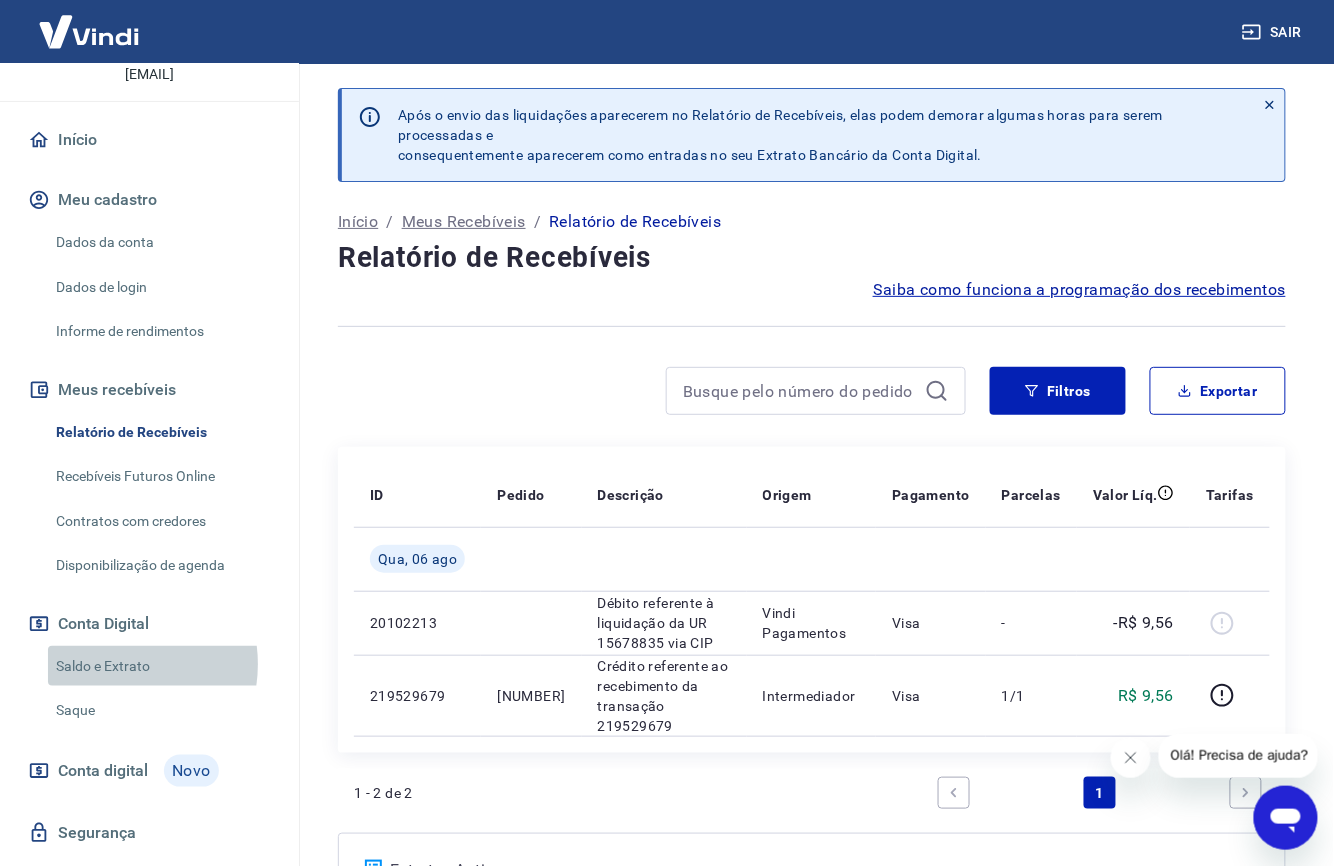 click on "Saldo e Extrato" at bounding box center [161, 666] 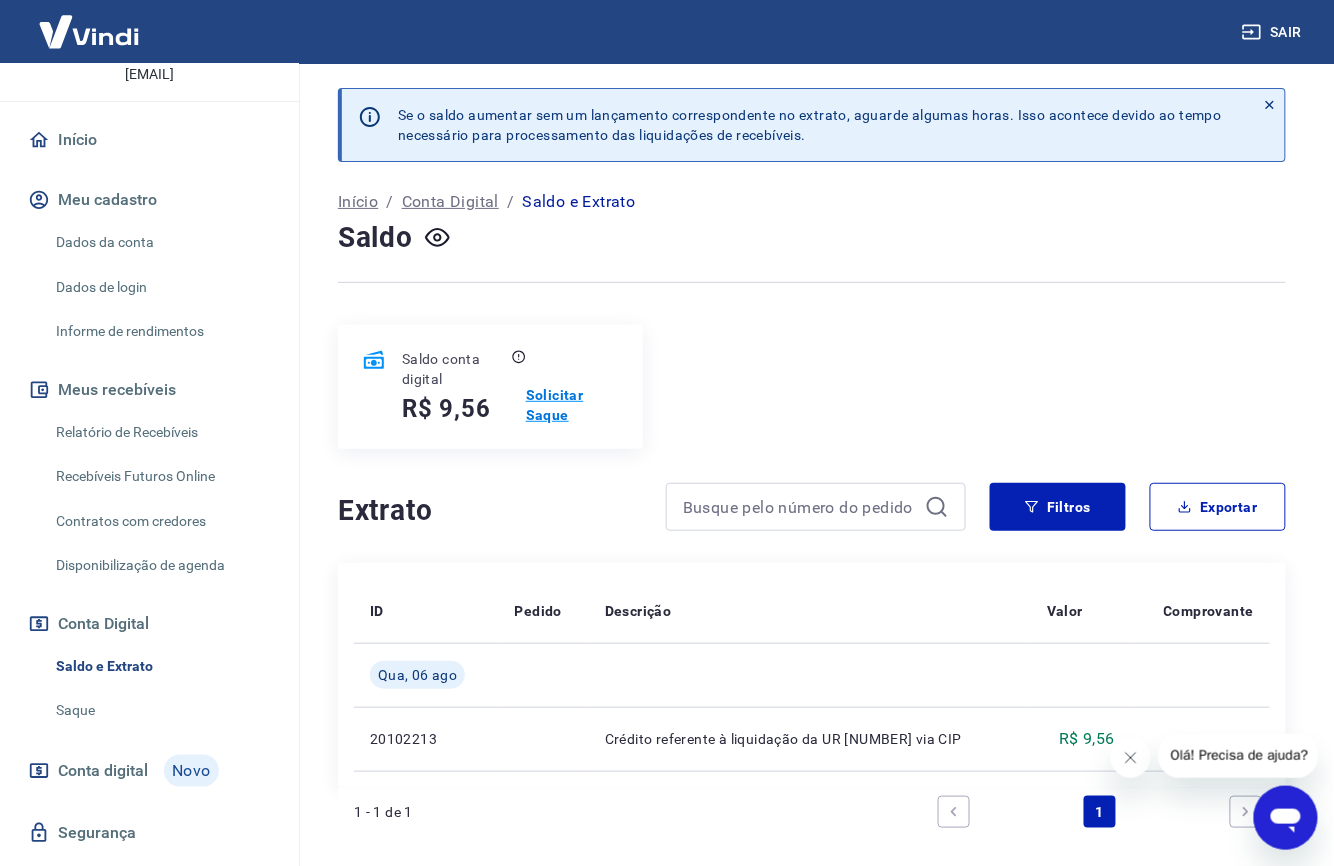 click on "Solicitar Saque" at bounding box center [572, 405] 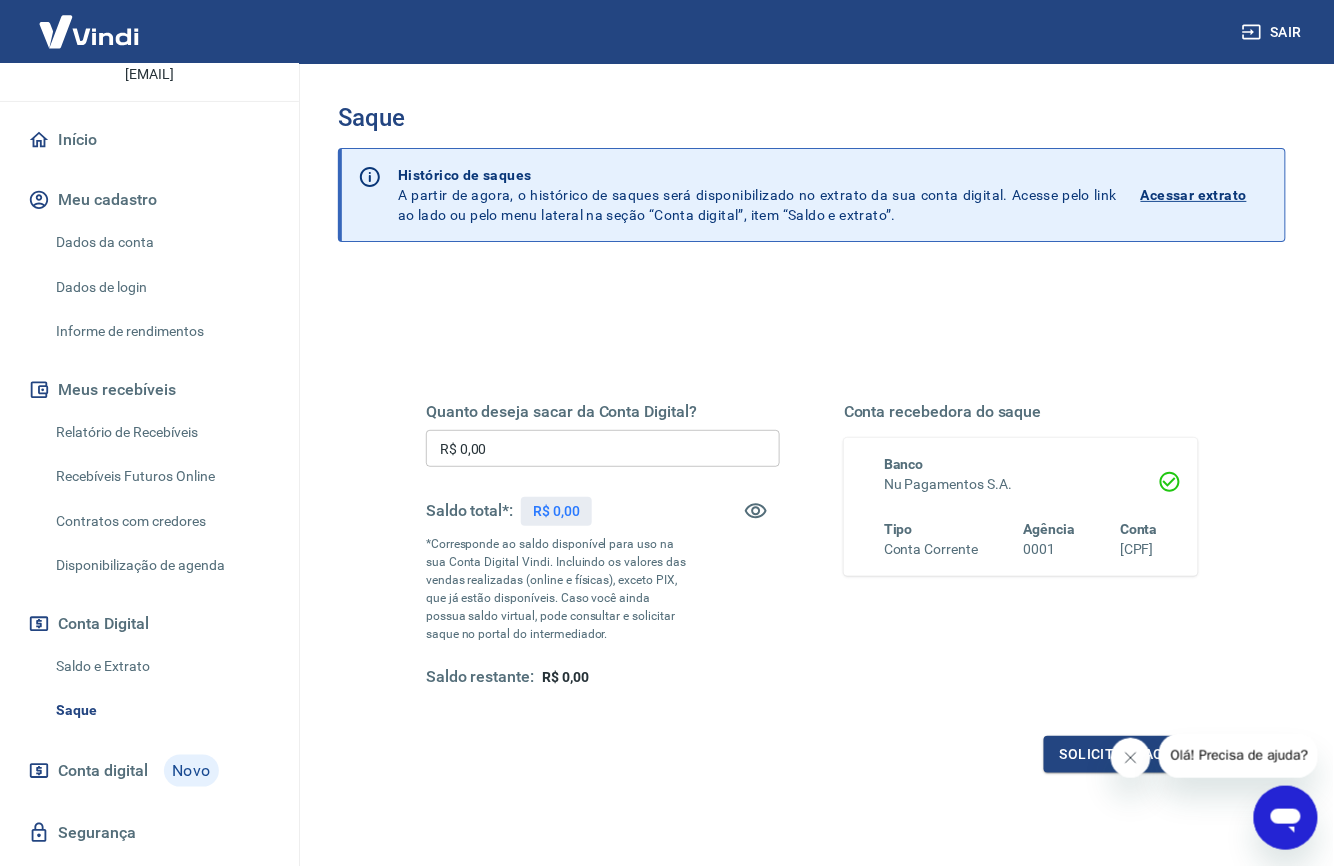 click on "R$ 0,00" at bounding box center (603, 448) 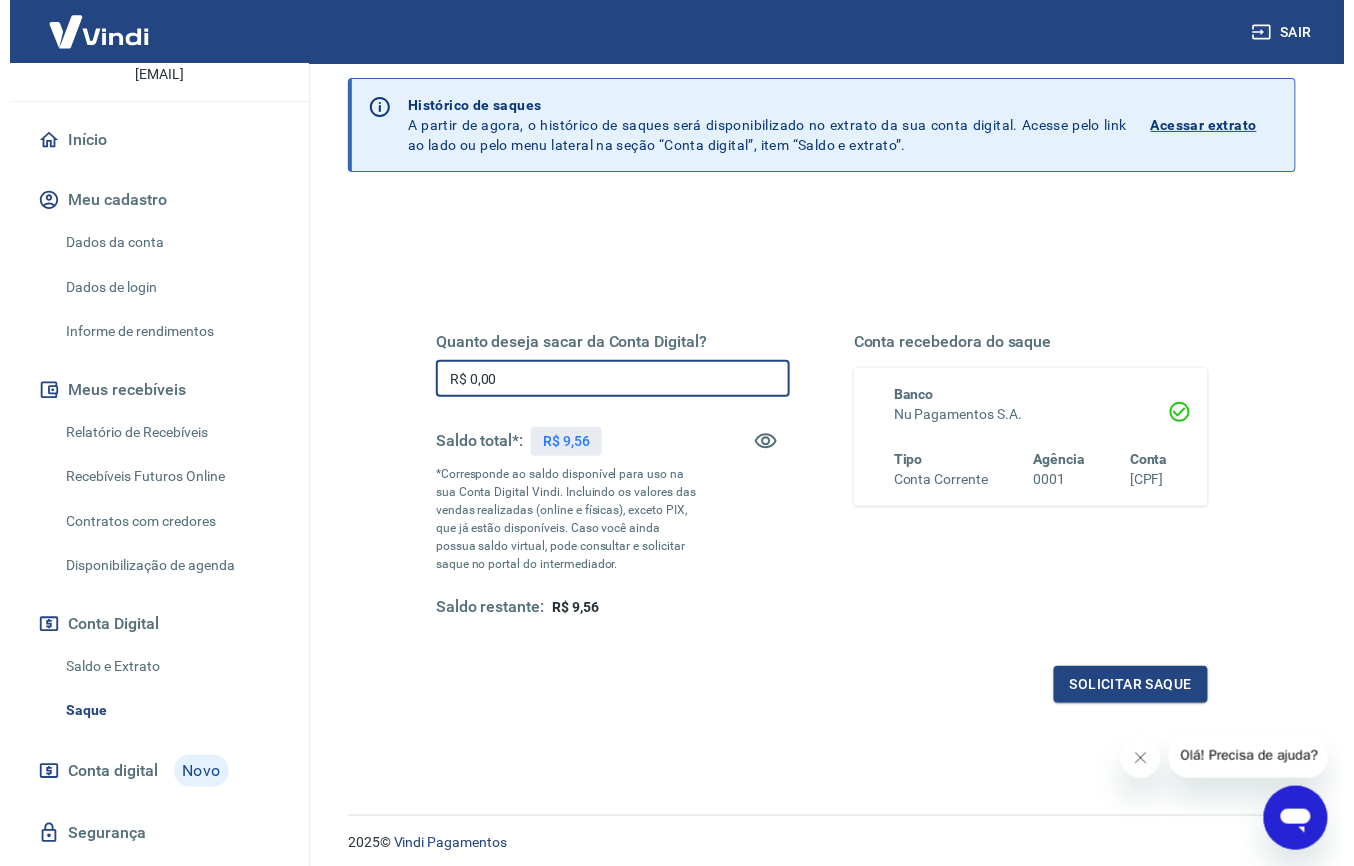 scroll, scrollTop: 133, scrollLeft: 0, axis: vertical 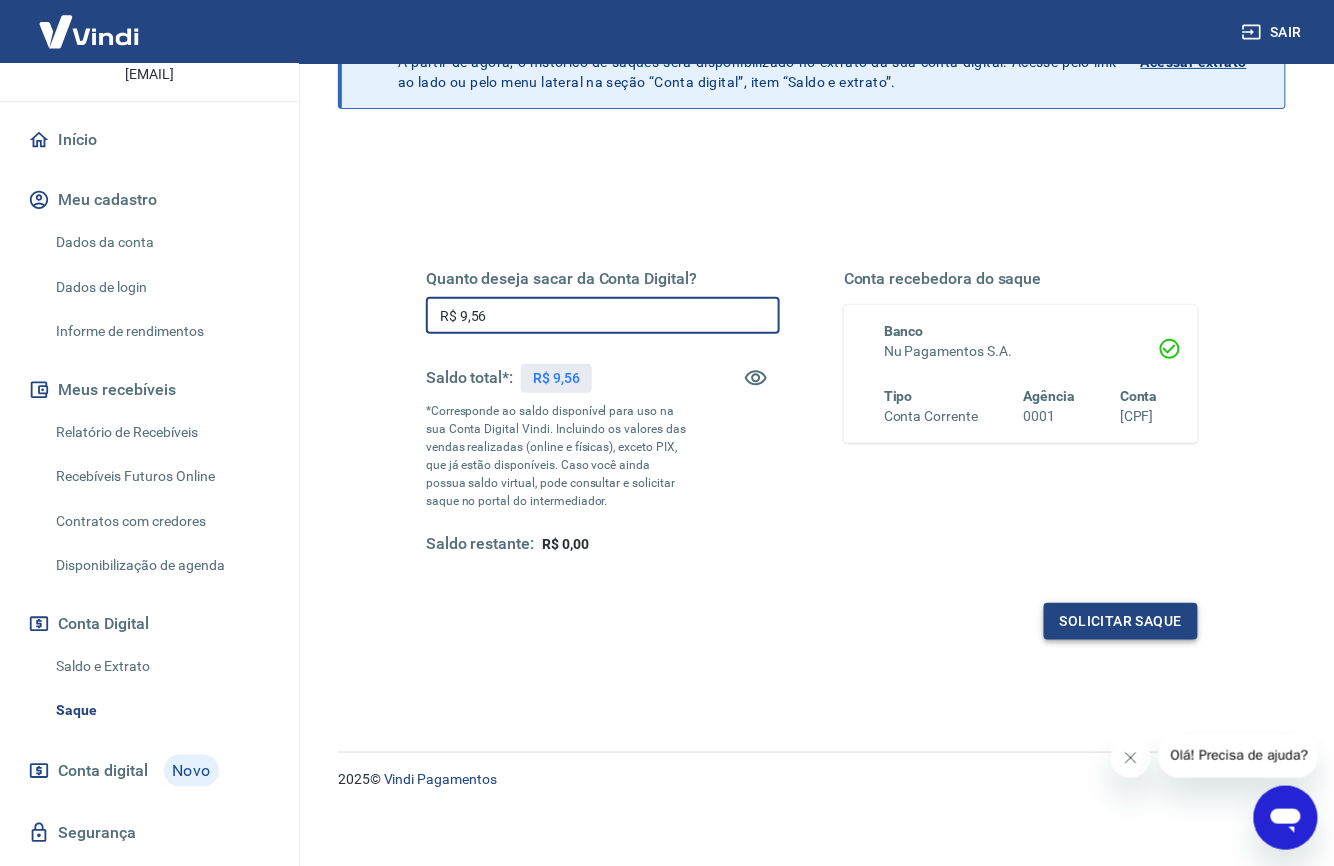 type on "R$ 9,56" 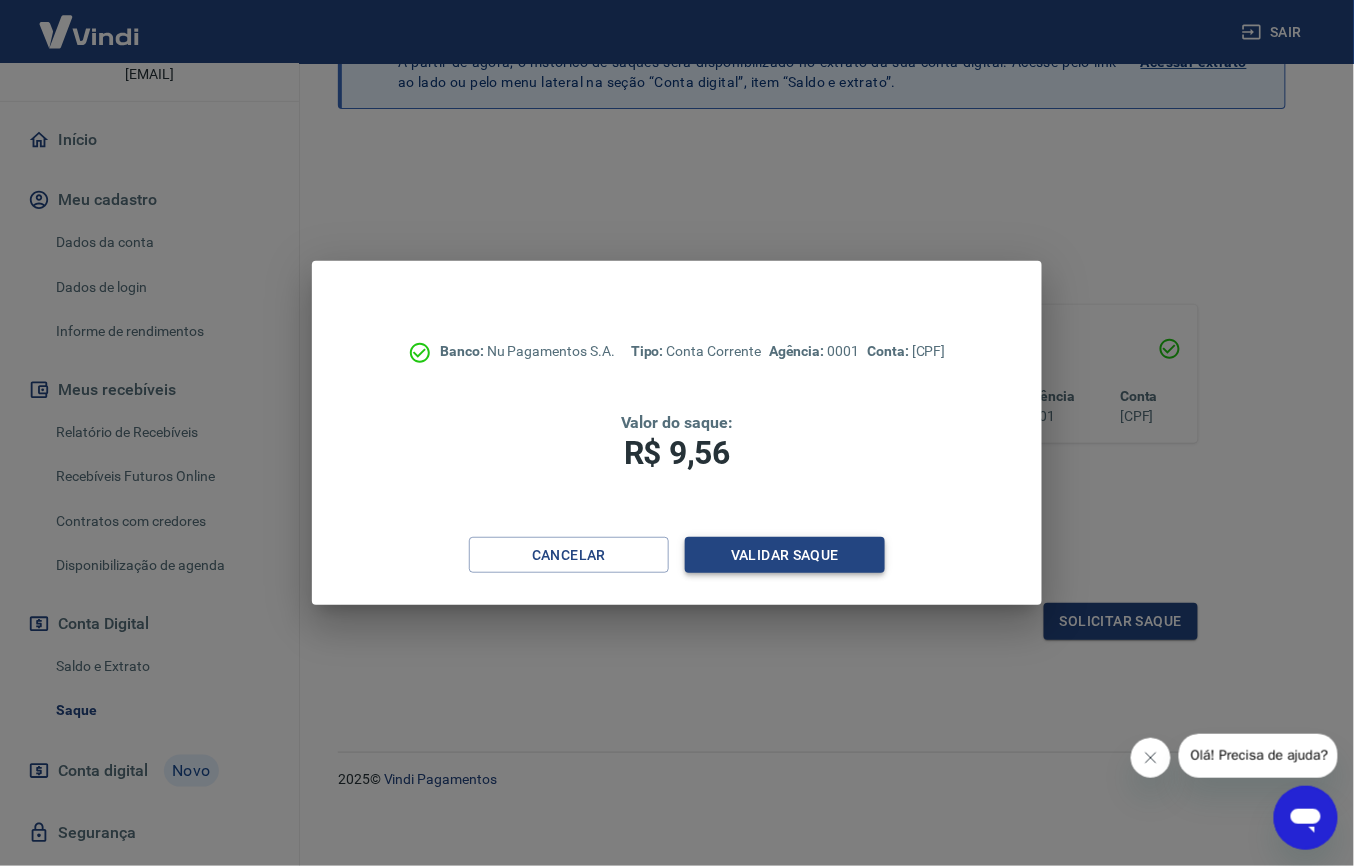 click on "Validar saque" at bounding box center [785, 555] 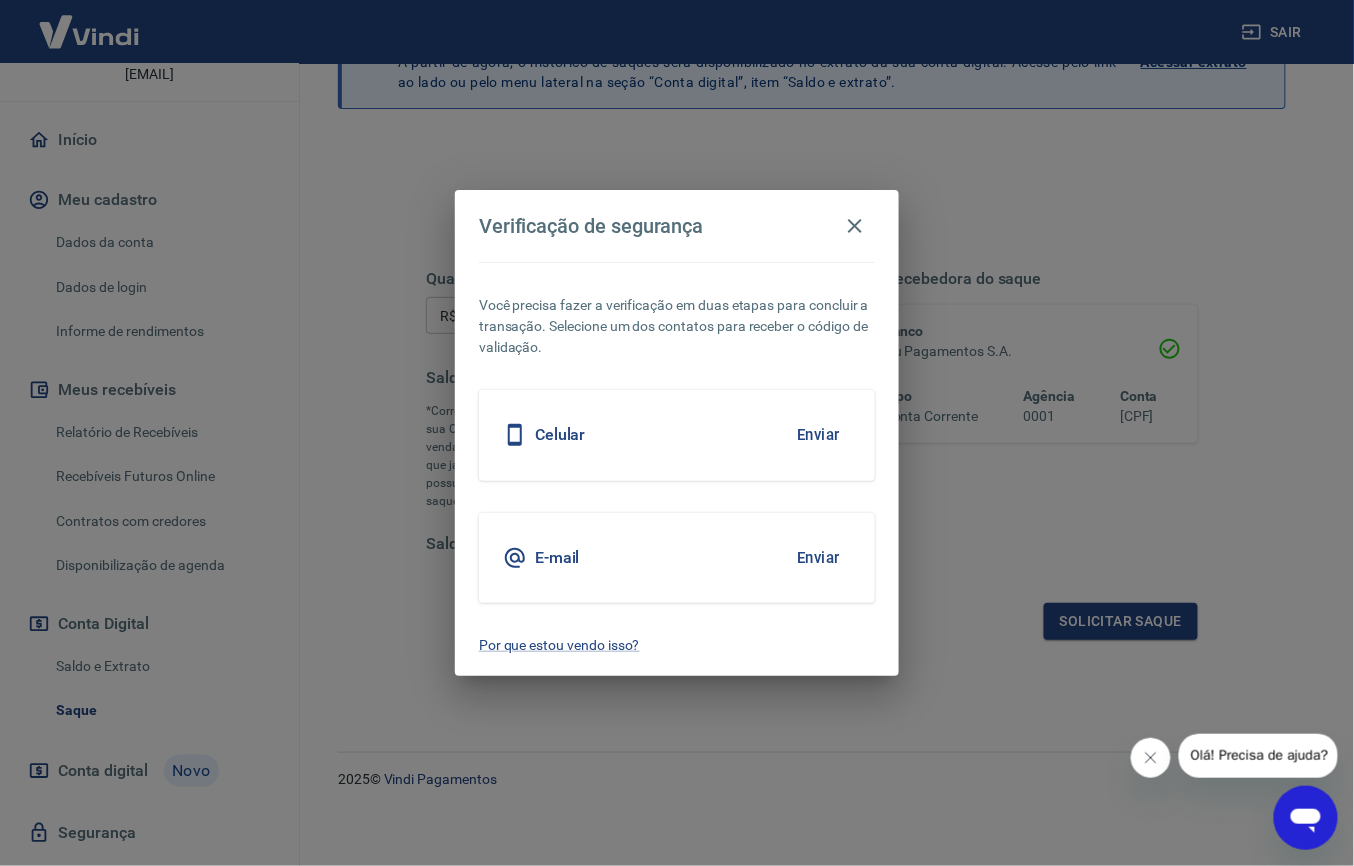click on "Celular Enviar" at bounding box center (677, 435) 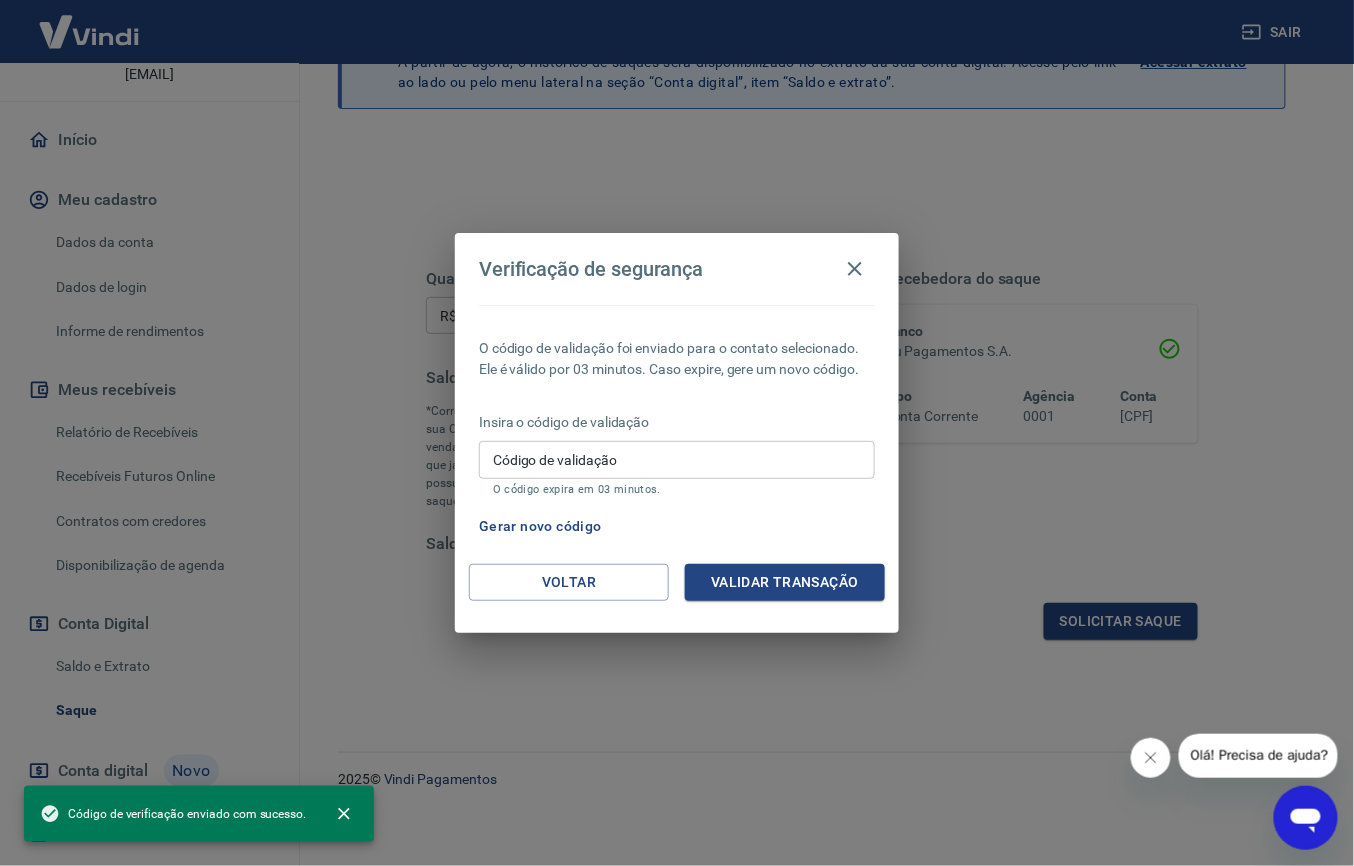 click on "Código de validação" at bounding box center (677, 459) 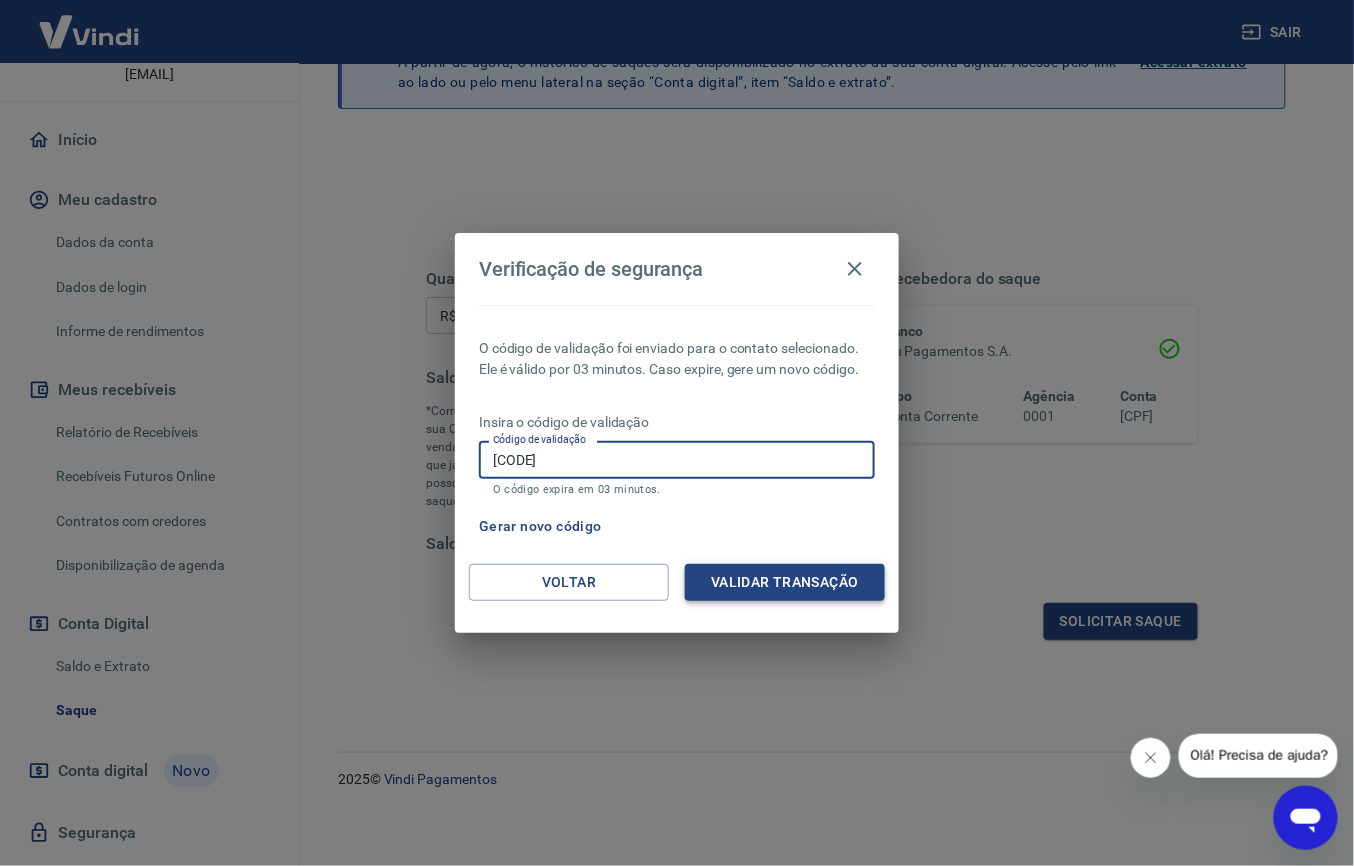 type on "837856" 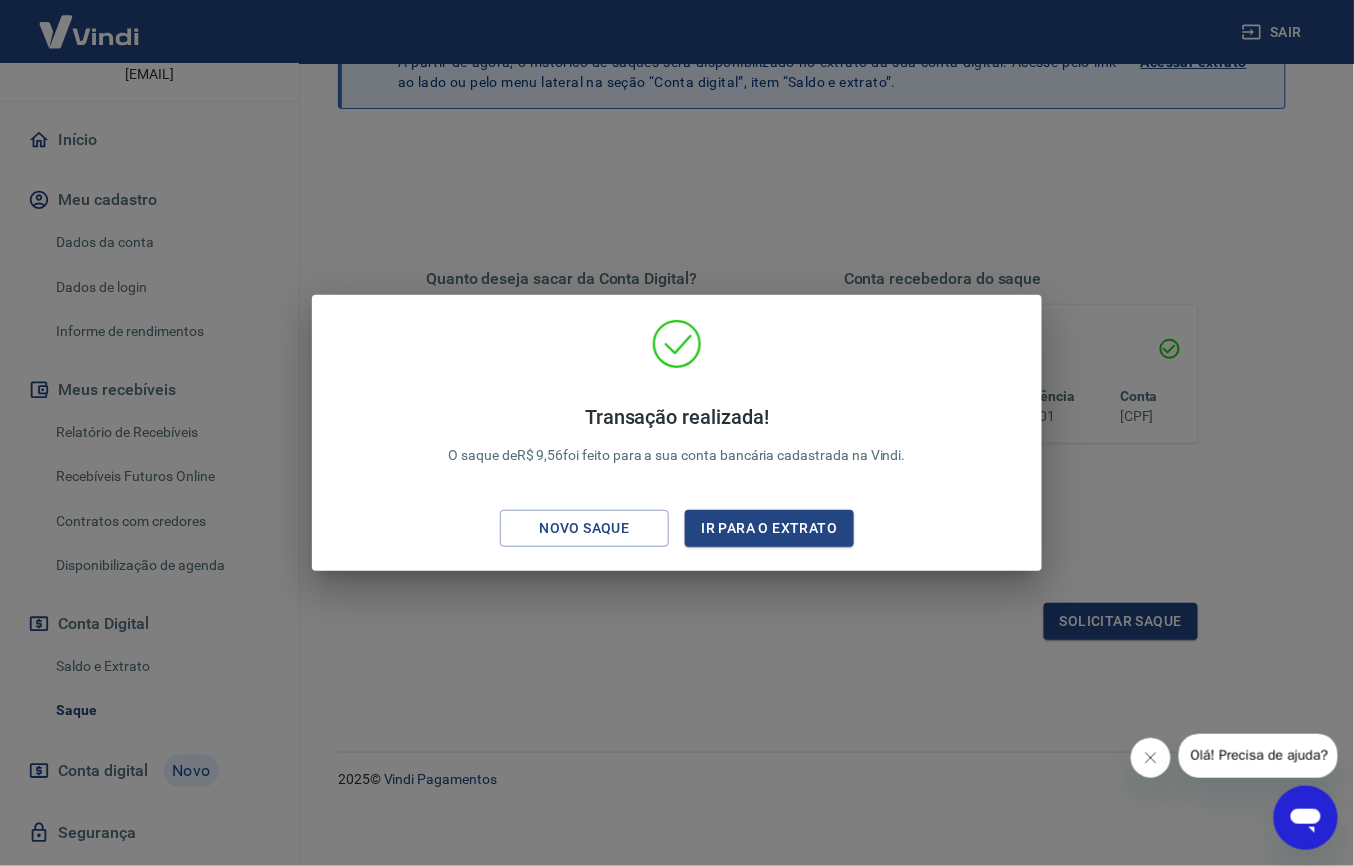 click on "Transação realizada! O saque de  R$ 9,56  foi feito para a sua conta bancária cadastrada na Vindi. Novo saque Ir para o extrato" at bounding box center (677, 437) 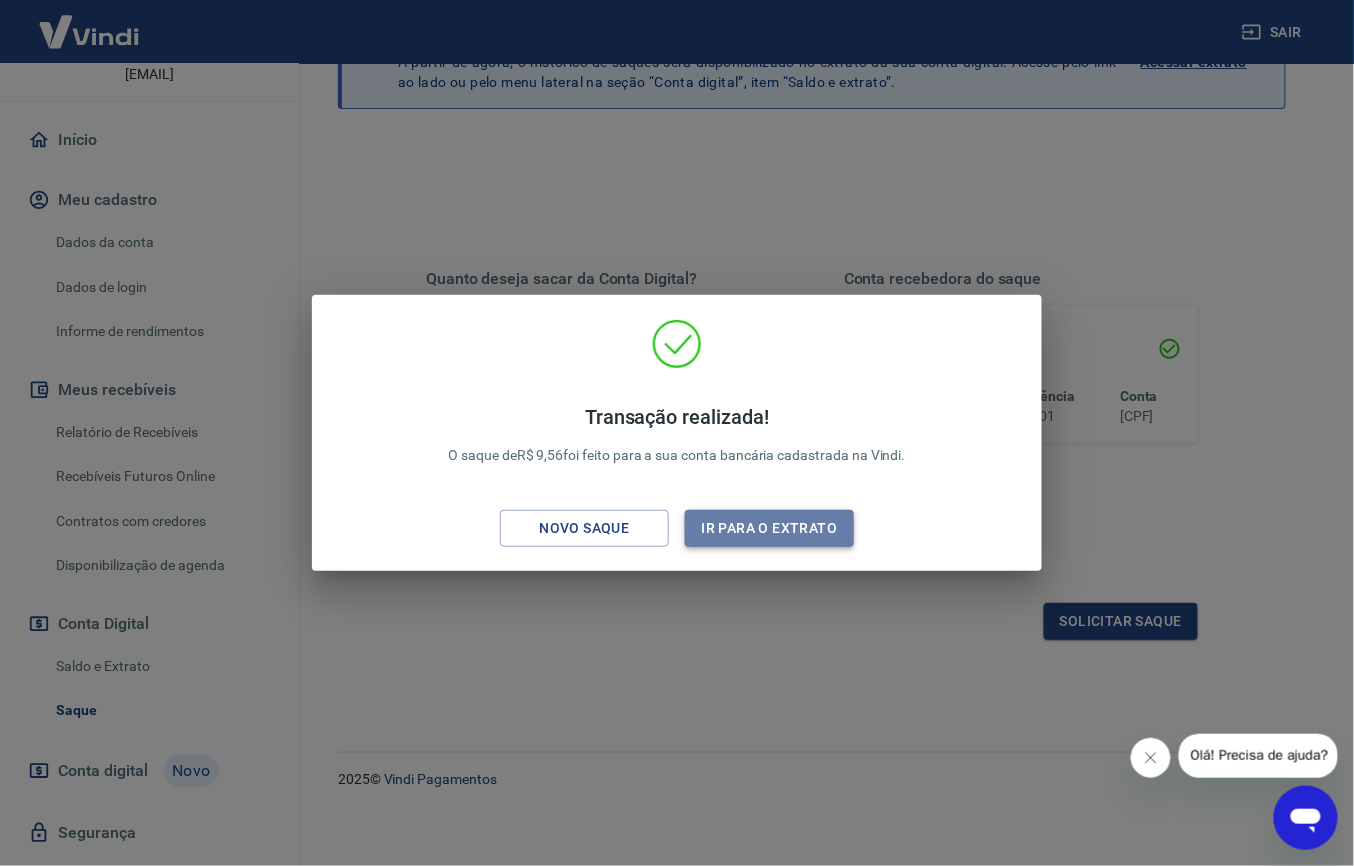 click on "Ir para o extrato" at bounding box center (769, 528) 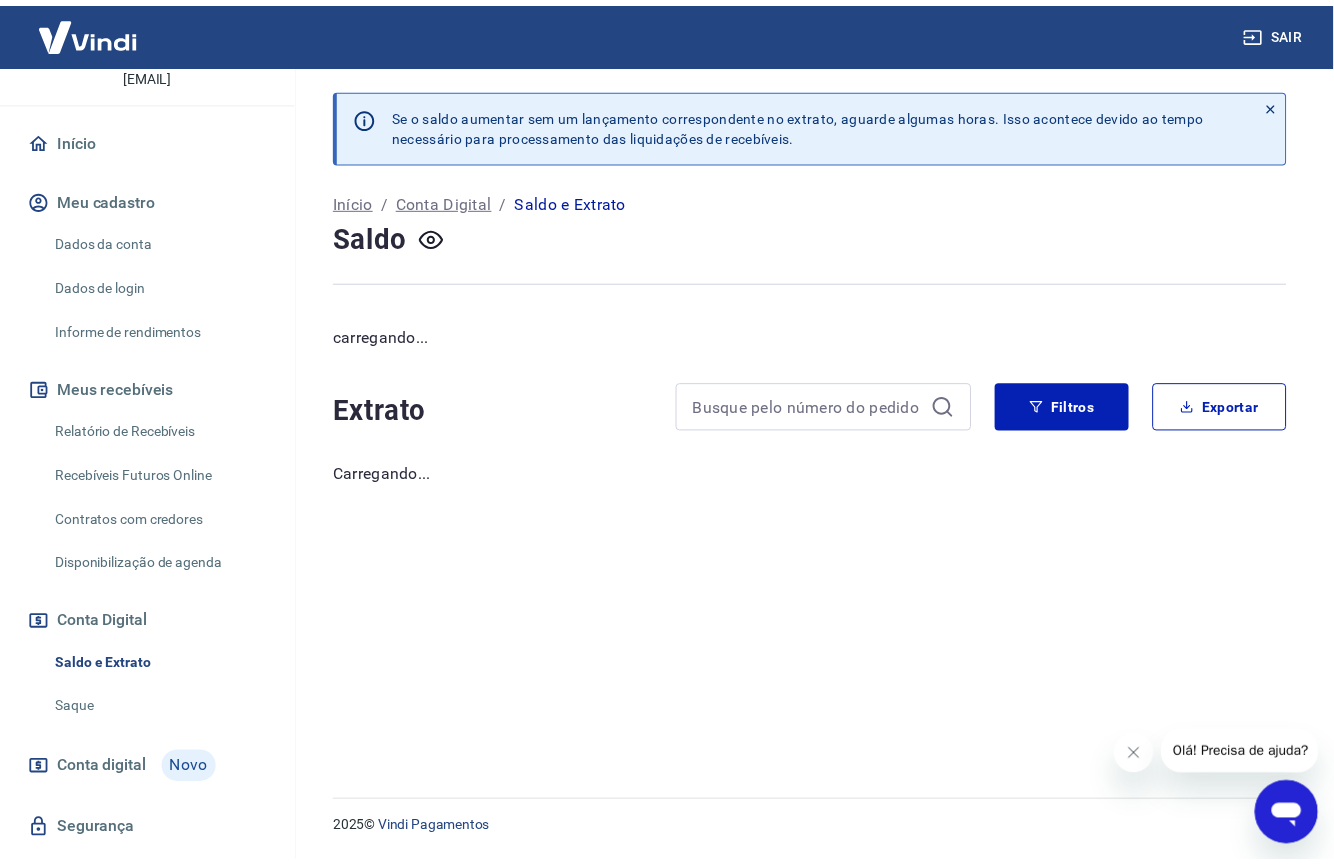 scroll, scrollTop: 0, scrollLeft: 0, axis: both 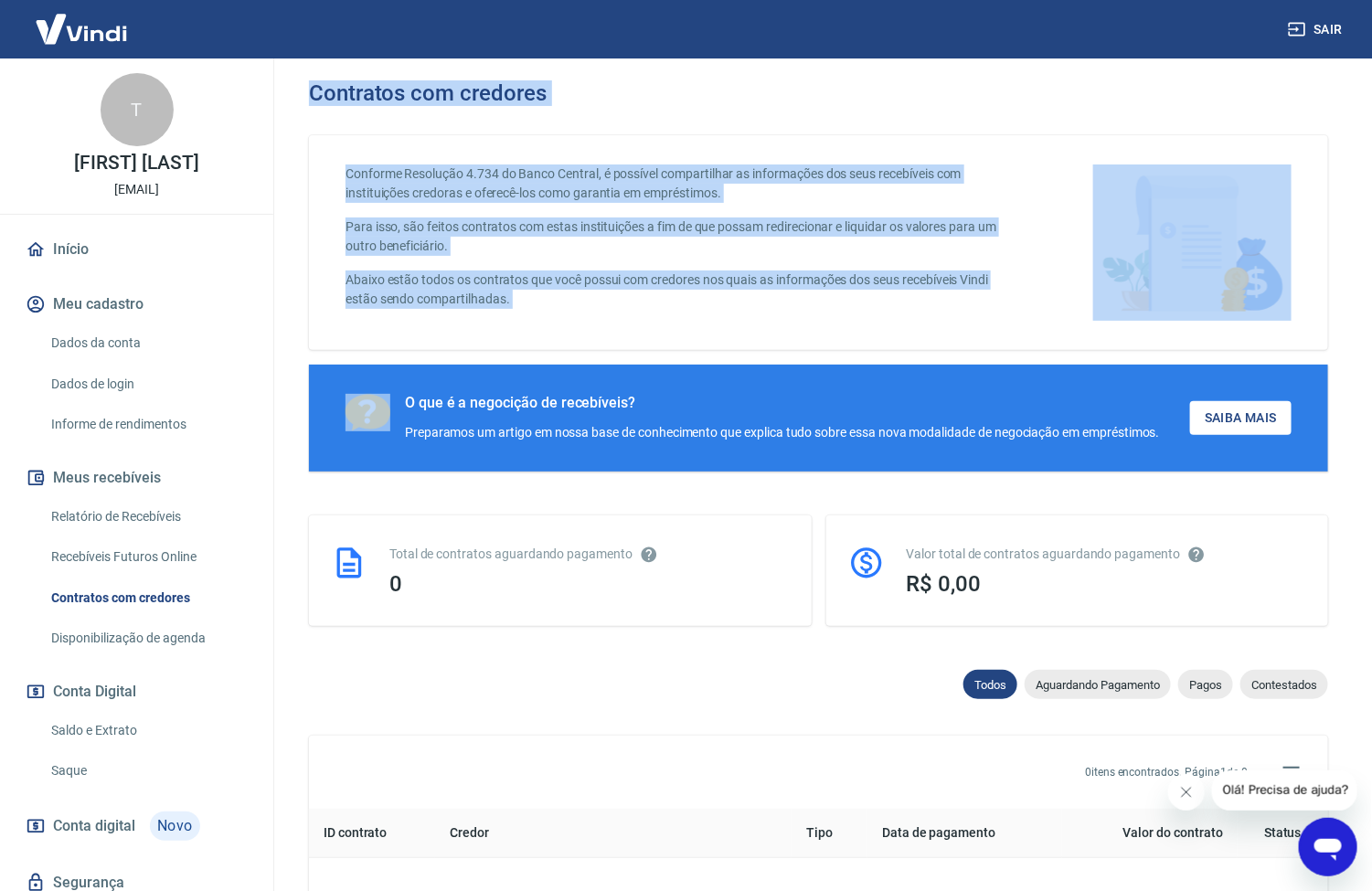 drag, startPoint x: 1200, startPoint y: 0, endPoint x: 0, endPoint y: 389, distance: 1261.4757 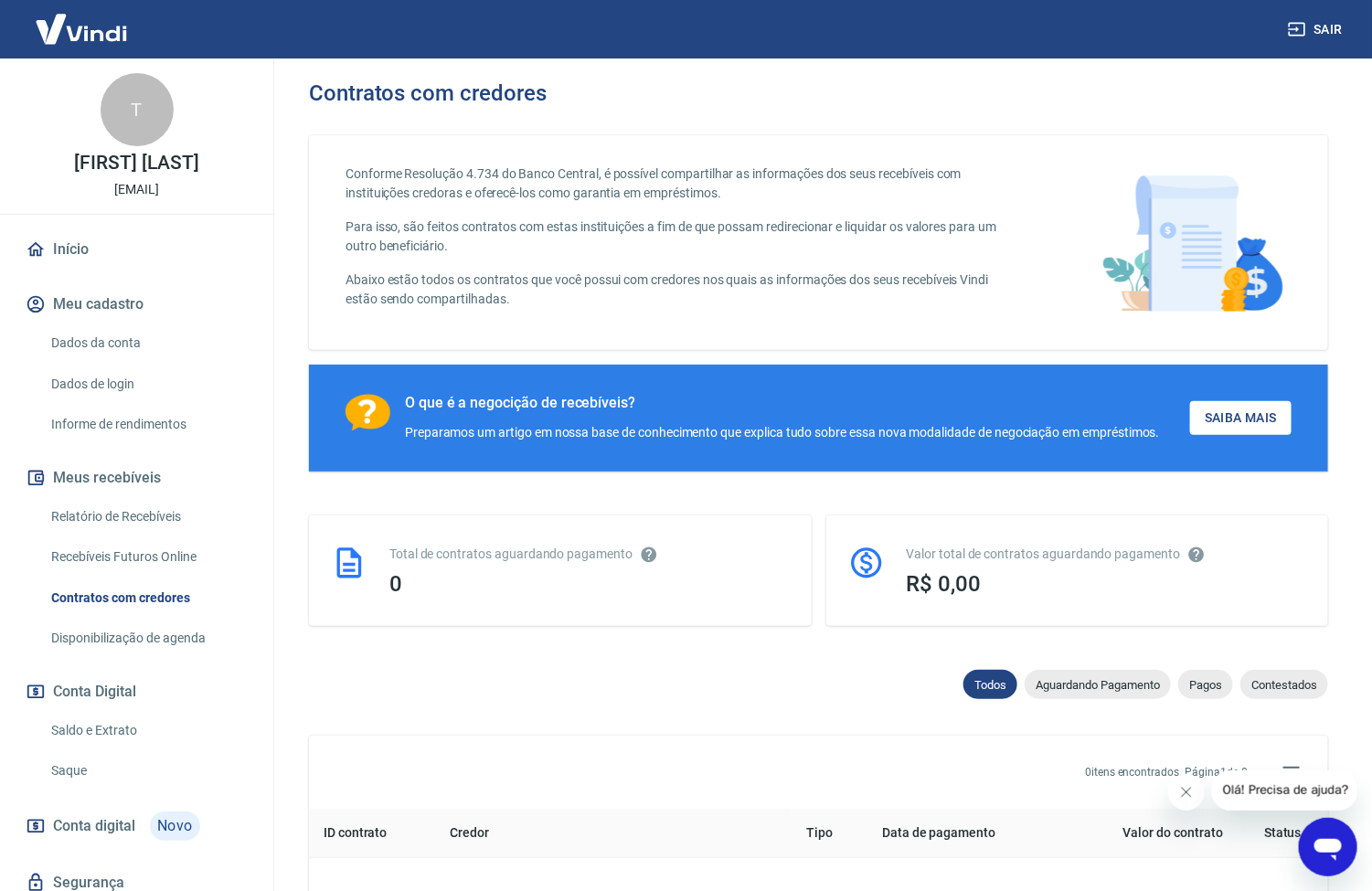 click on "Todos Aguardando Pagamento Pagos Contestados 0 itens encontrados. Página 1 de 0 0 ID contrato Credor Tipo Data de pagamento Valor do contrato Status Você não possui contratos de negociação de recebíveis. Assim que houver contratos lançados por instituições credoras, você será notificado e eles serão exibidos aqui. Linhas por página 20 20 0-0 de 0" at bounding box center (818, 1026) 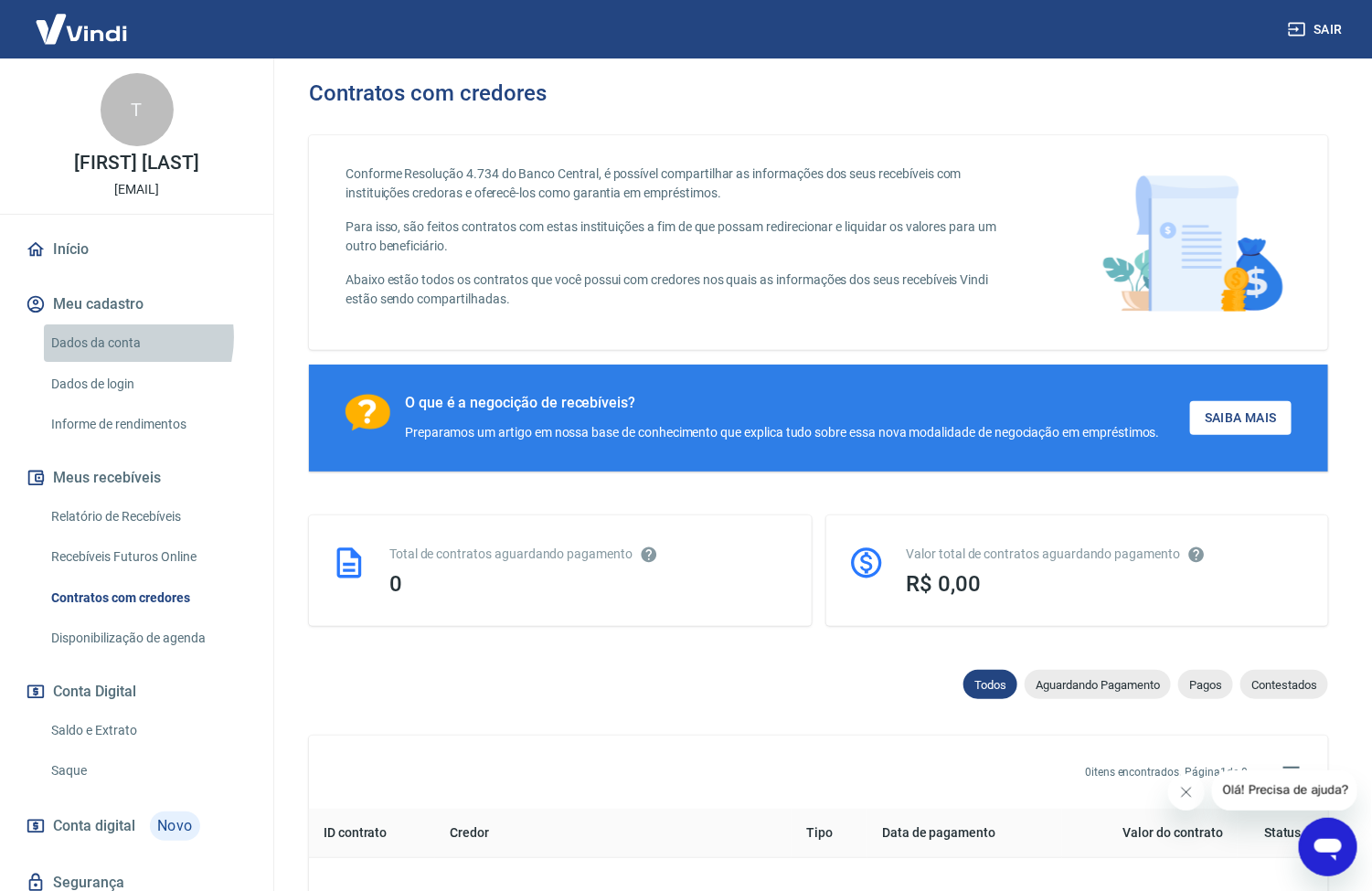 click on "Dados da conta" at bounding box center (147, 343) 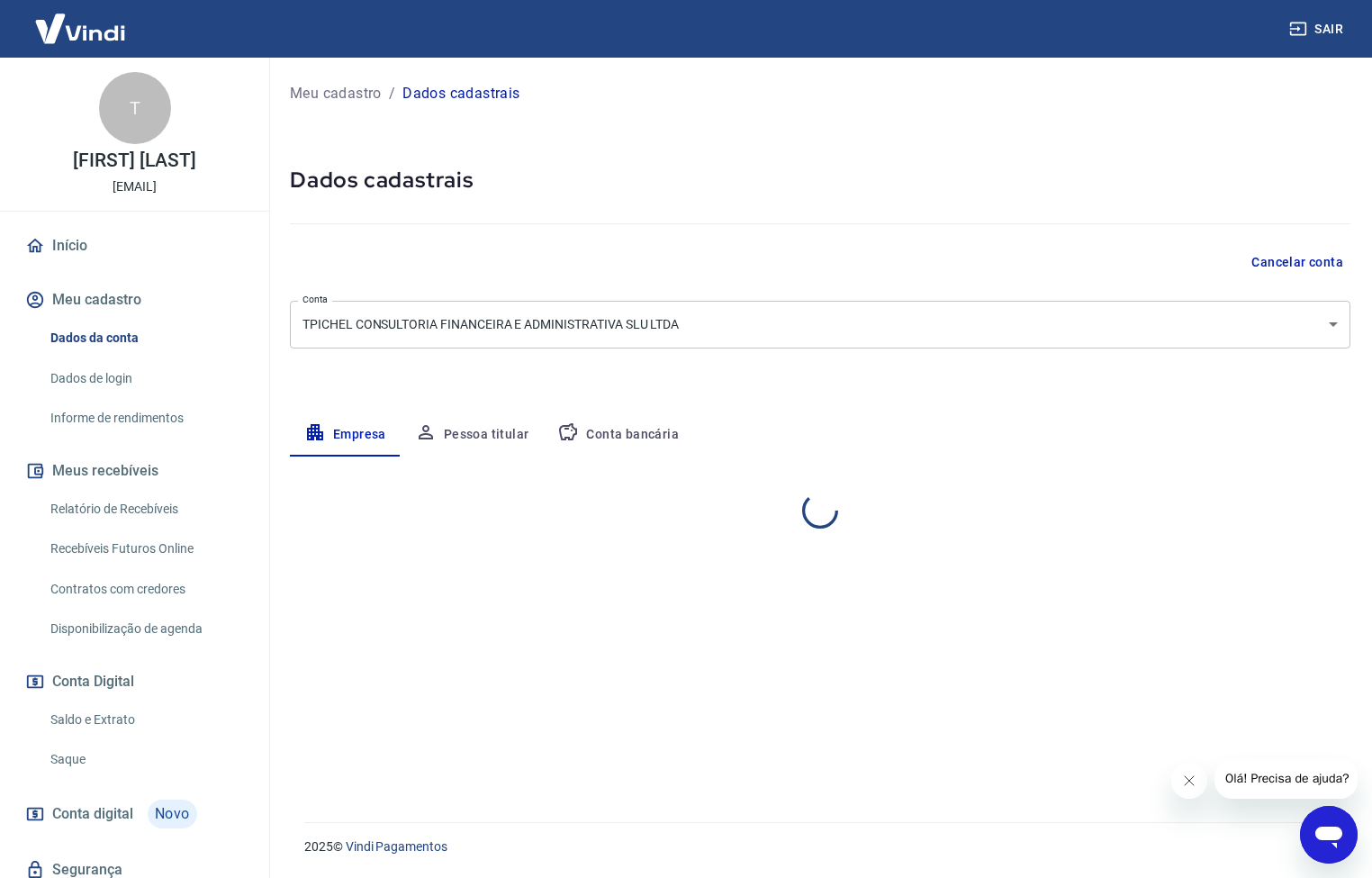 select on "SP" 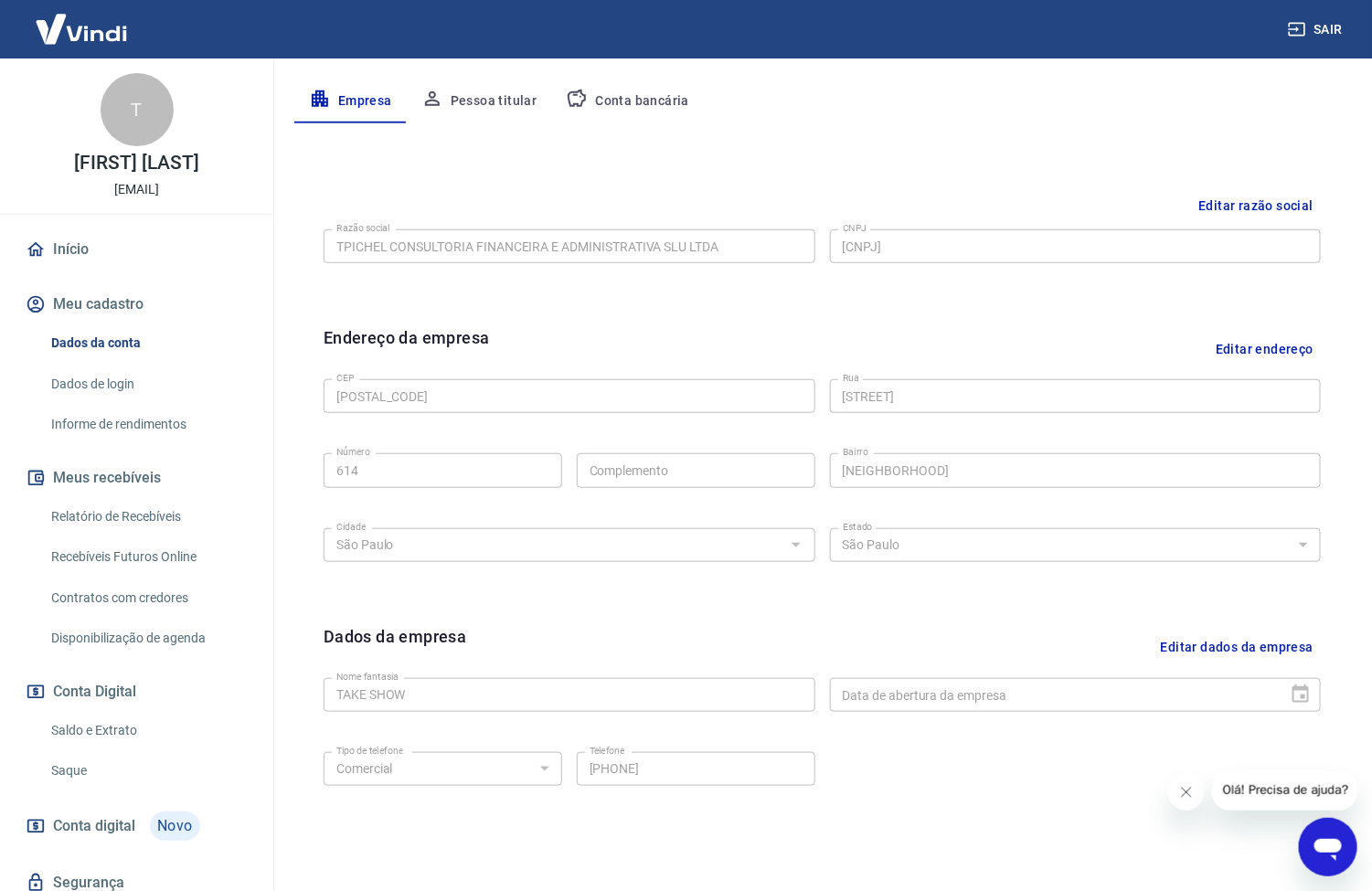 scroll, scrollTop: 274, scrollLeft: 0, axis: vertical 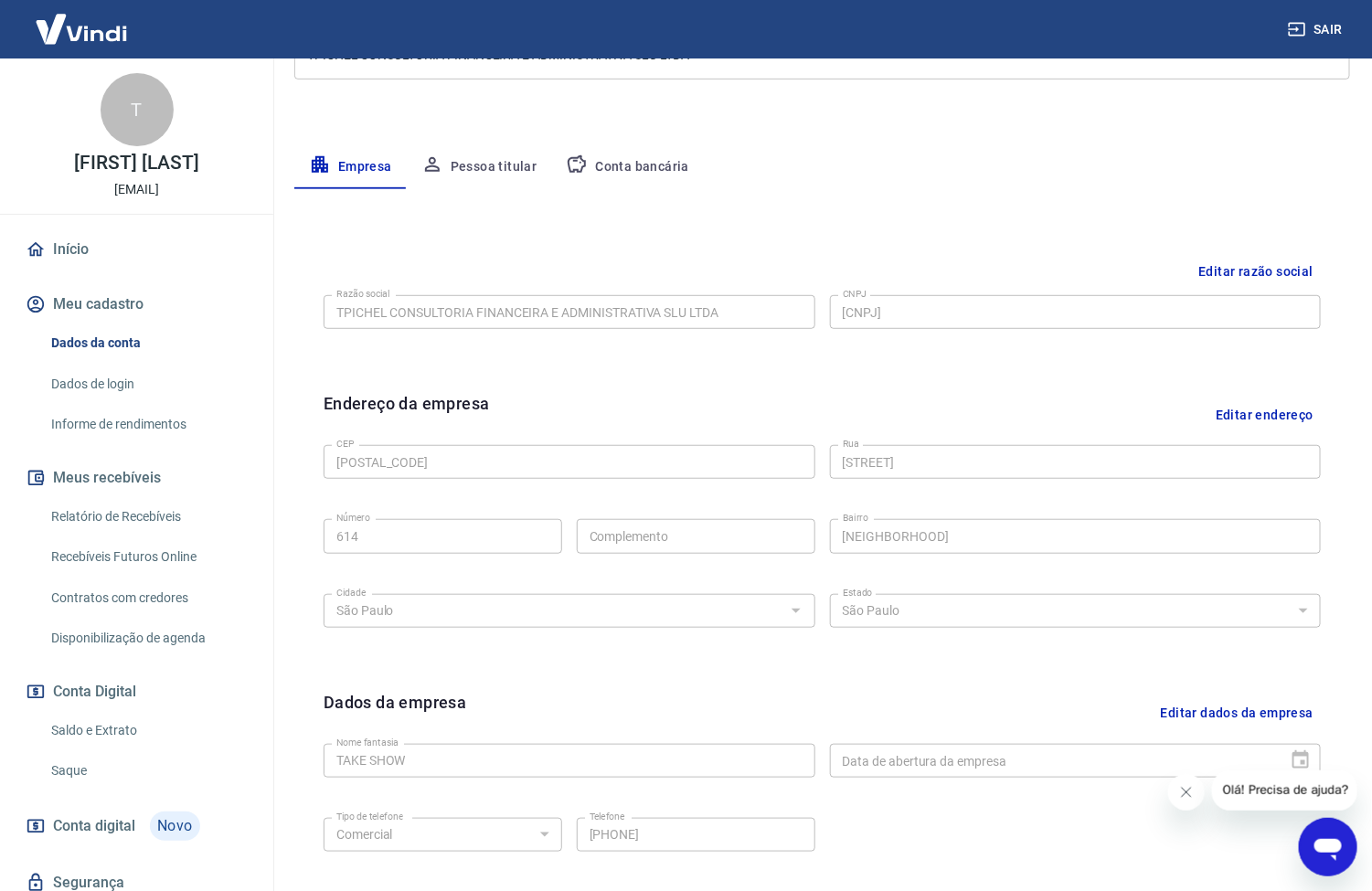 click on "Pessoa titular" at bounding box center [479, 167] 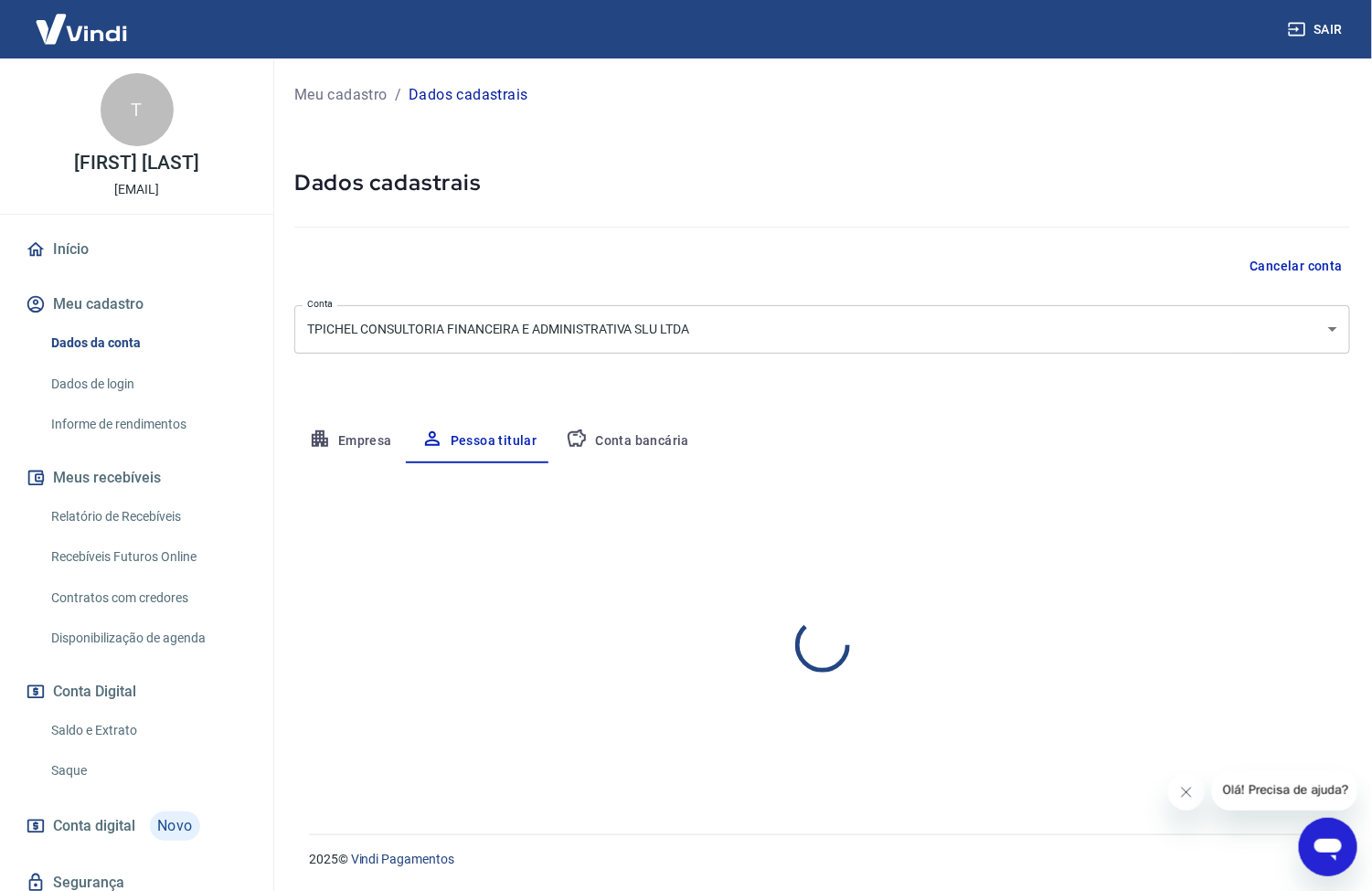 scroll, scrollTop: 0, scrollLeft: 0, axis: both 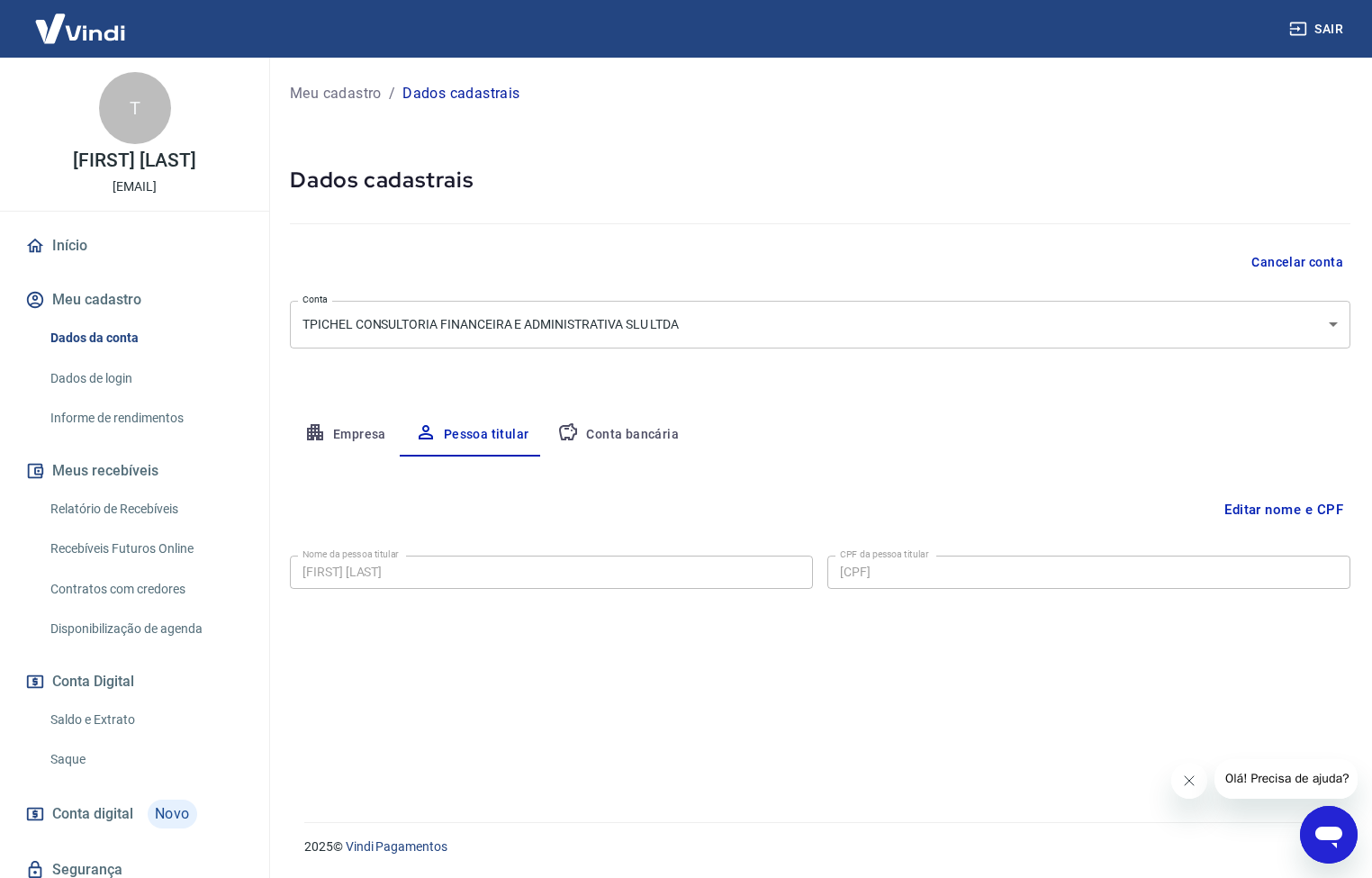 click on "Informe de rendimentos" at bounding box center [145, 418] 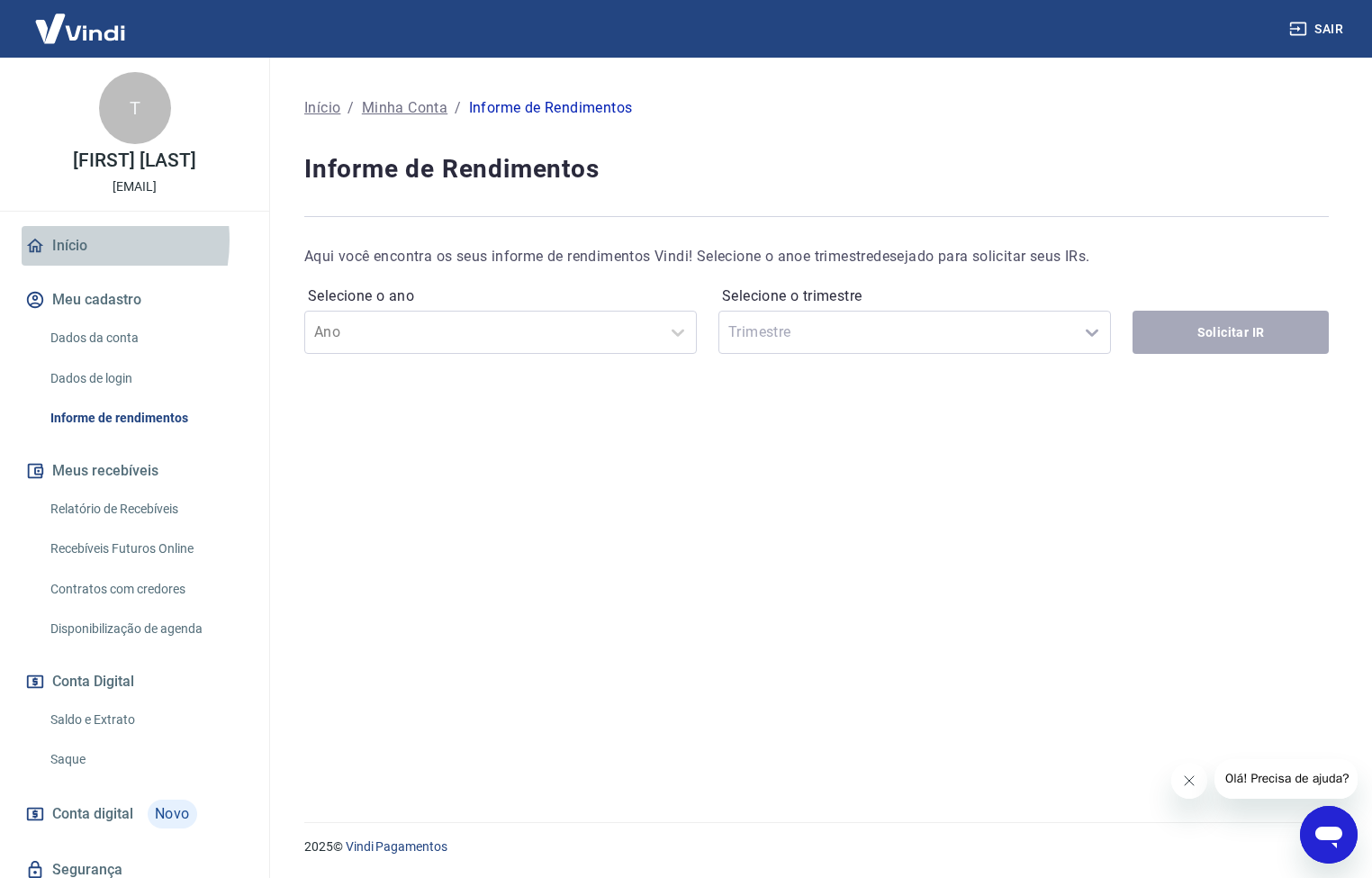 click on "Início" at bounding box center [134, 246] 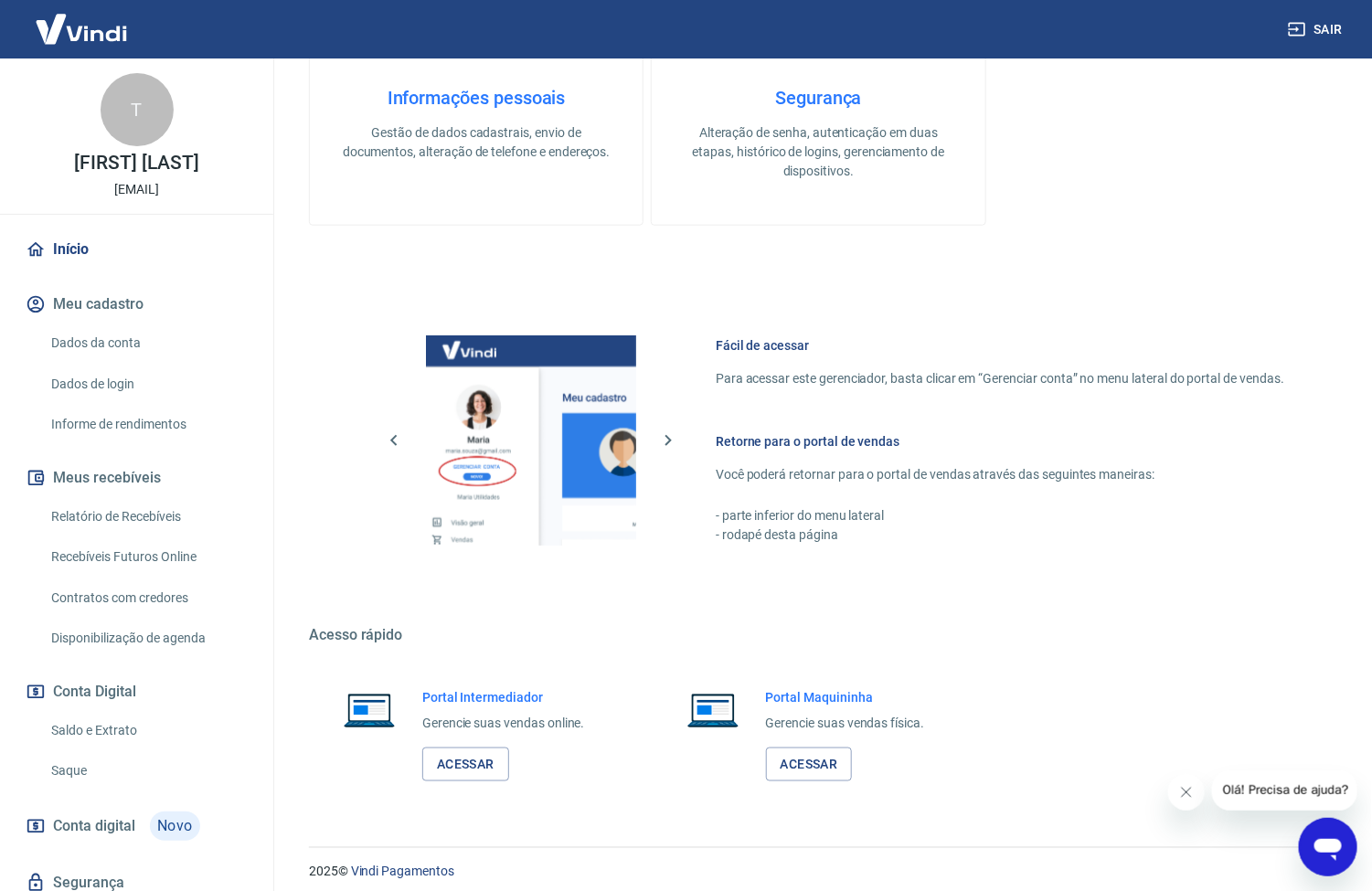 scroll, scrollTop: 554, scrollLeft: 0, axis: vertical 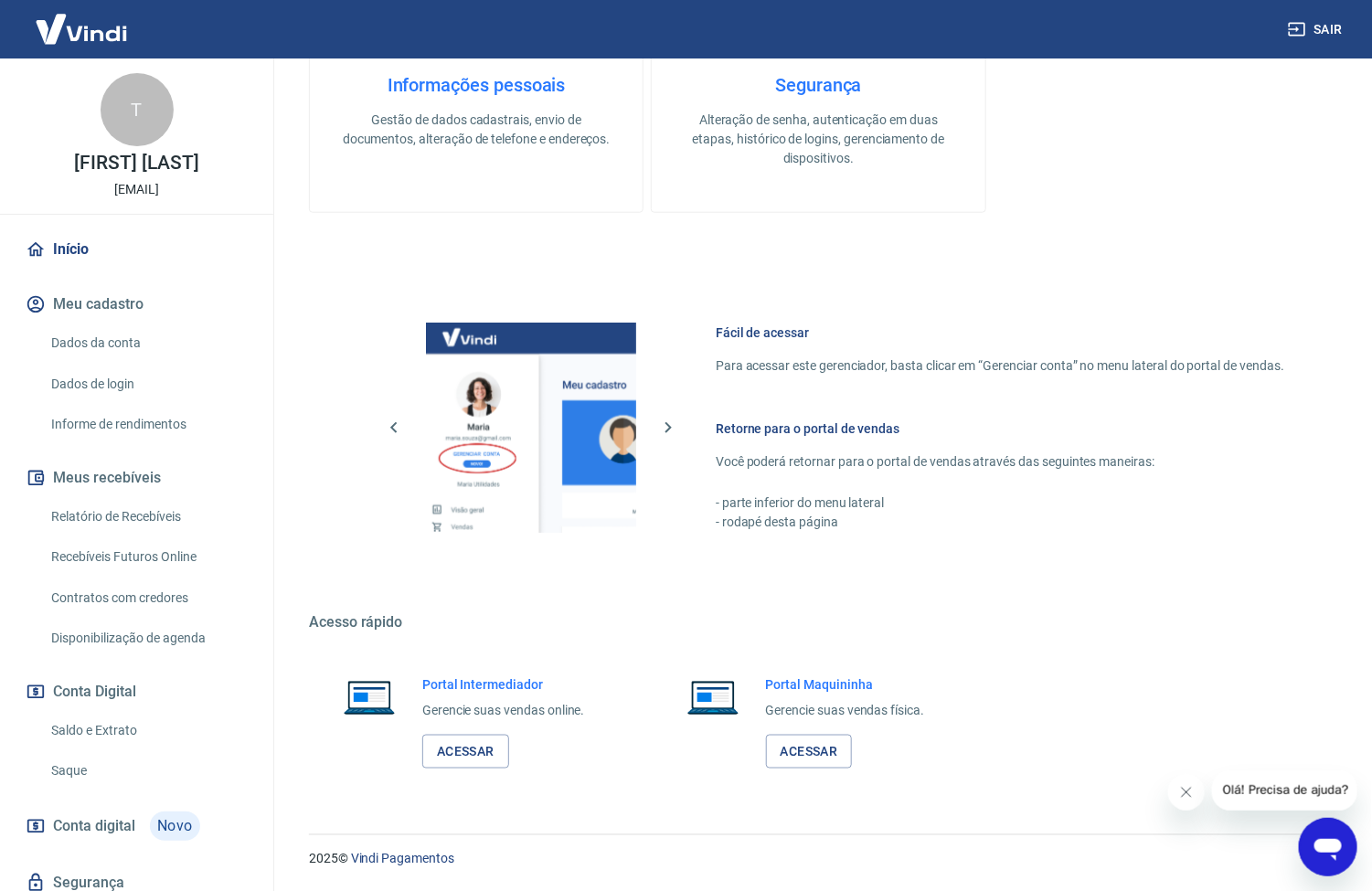 click on "Início" at bounding box center [136, 249] 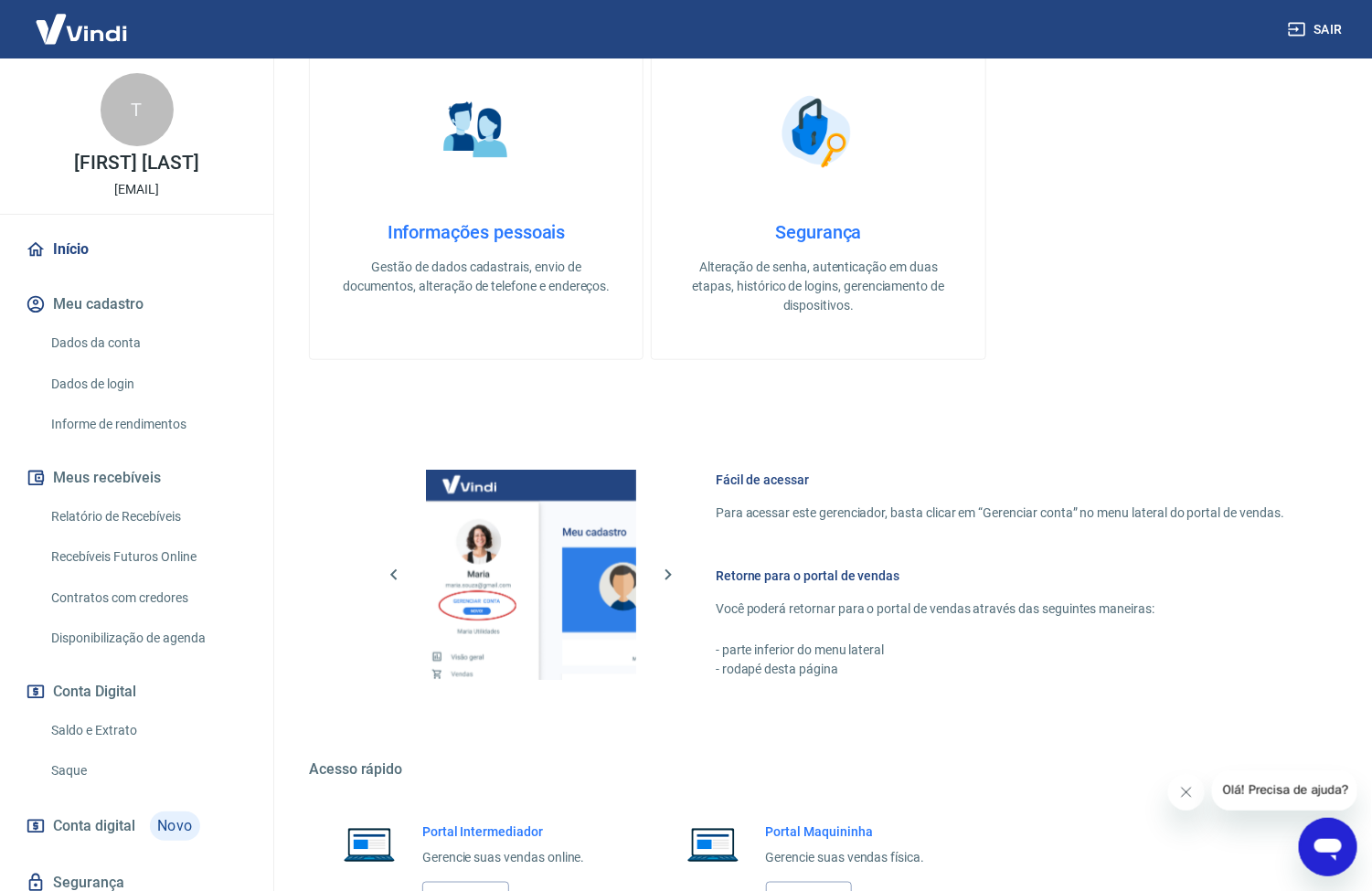 scroll, scrollTop: 143, scrollLeft: 0, axis: vertical 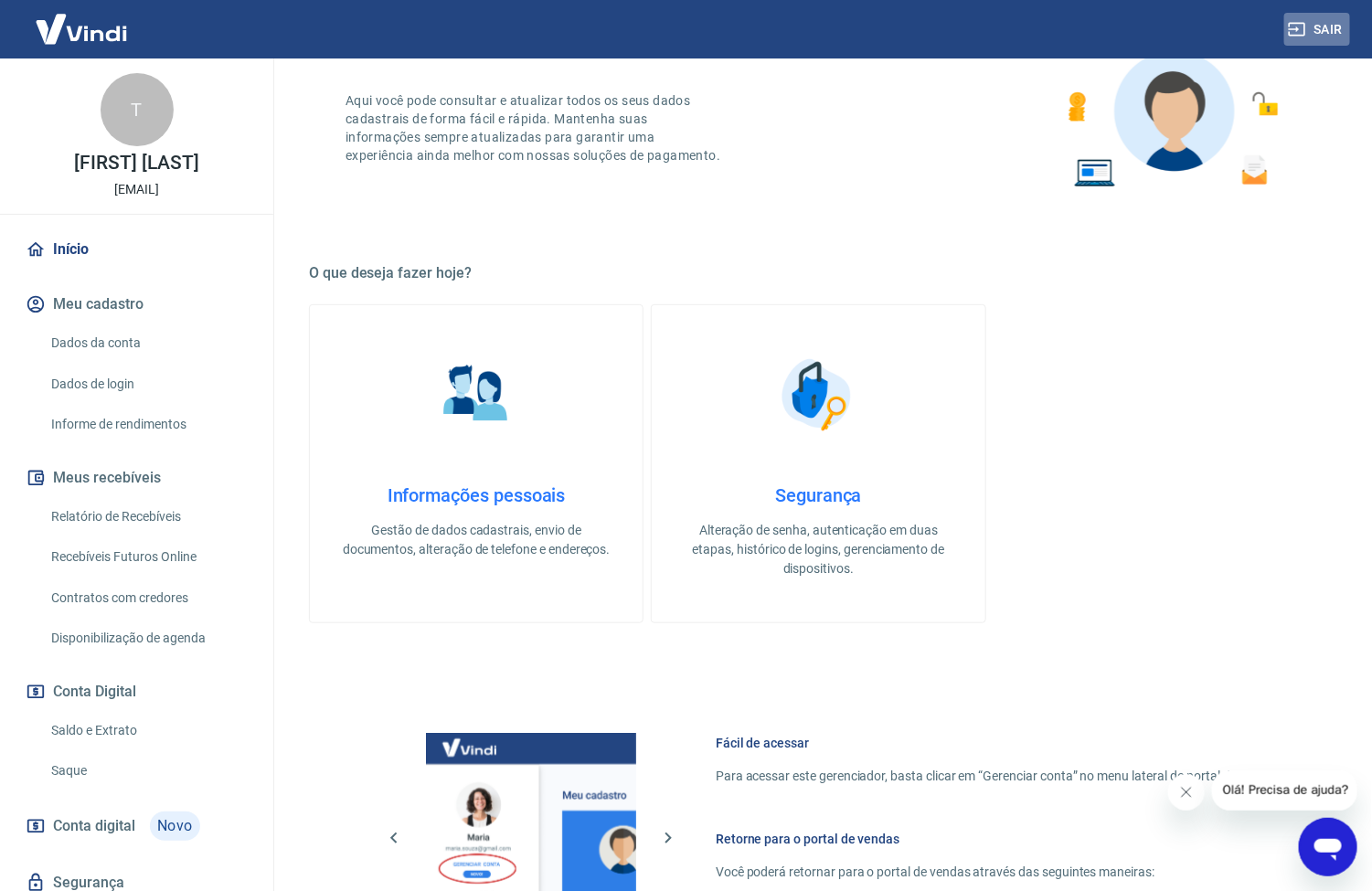 click on "Sair" at bounding box center [1317, 29] 